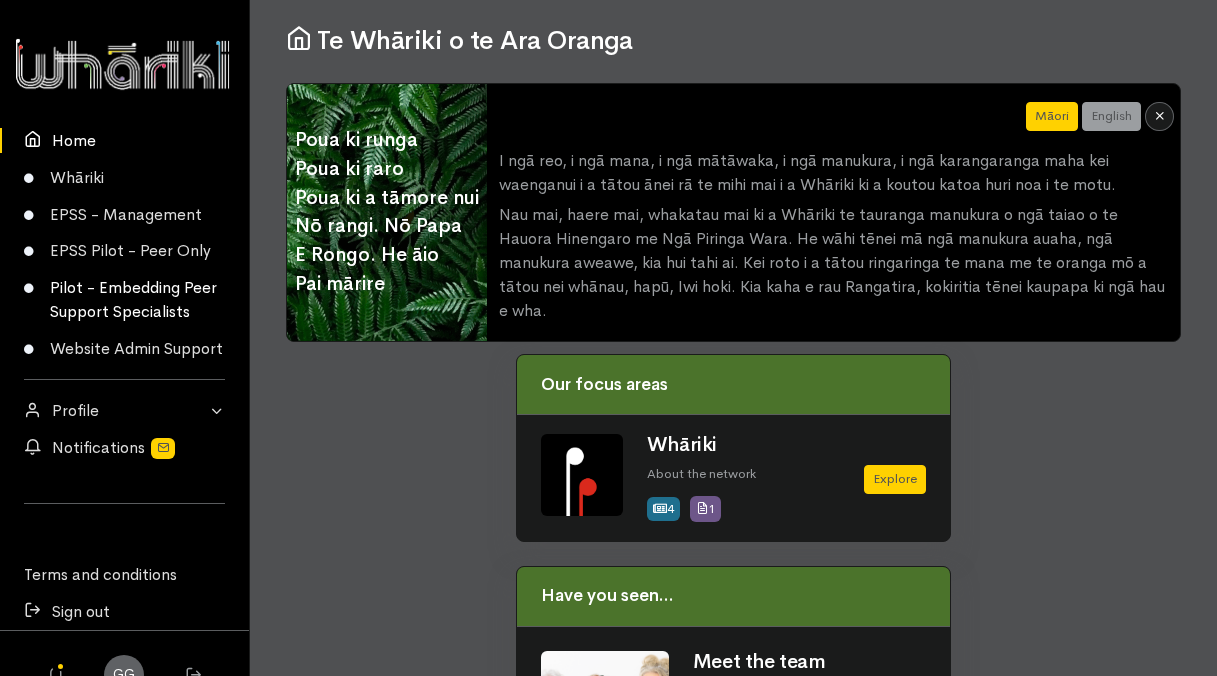 scroll, scrollTop: 0, scrollLeft: 0, axis: both 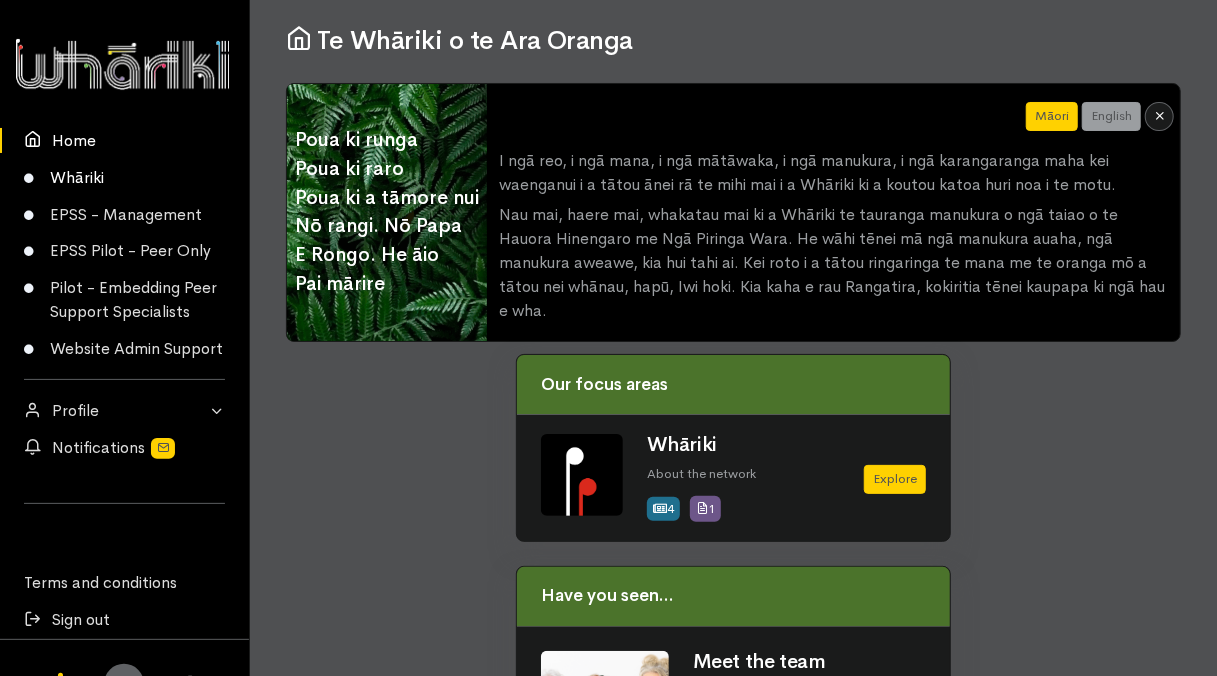 click on "Whāriki" at bounding box center [124, 177] 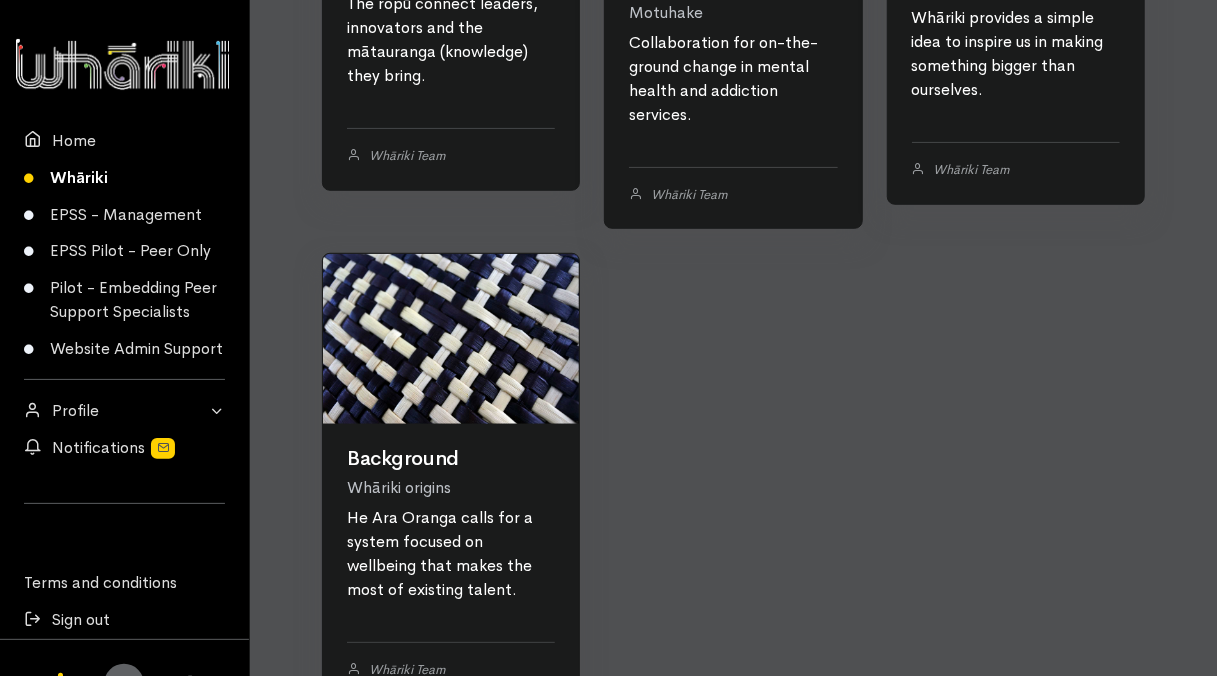 scroll, scrollTop: 663, scrollLeft: 0, axis: vertical 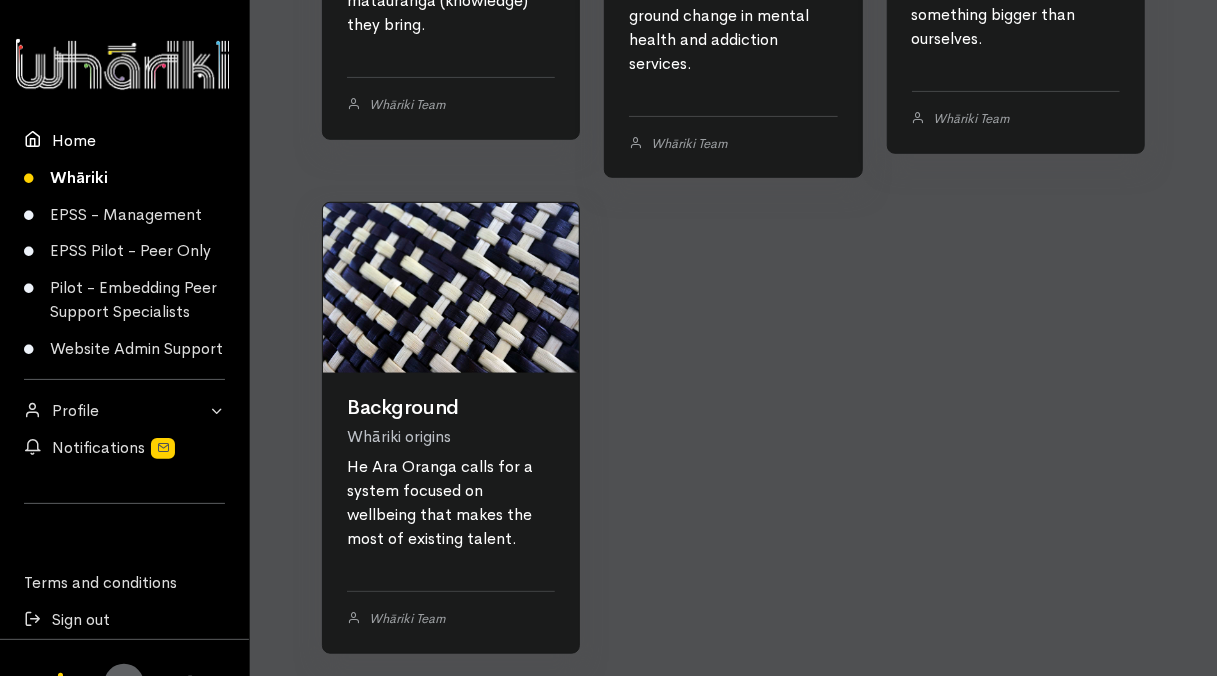 click on "Home" at bounding box center [124, 140] 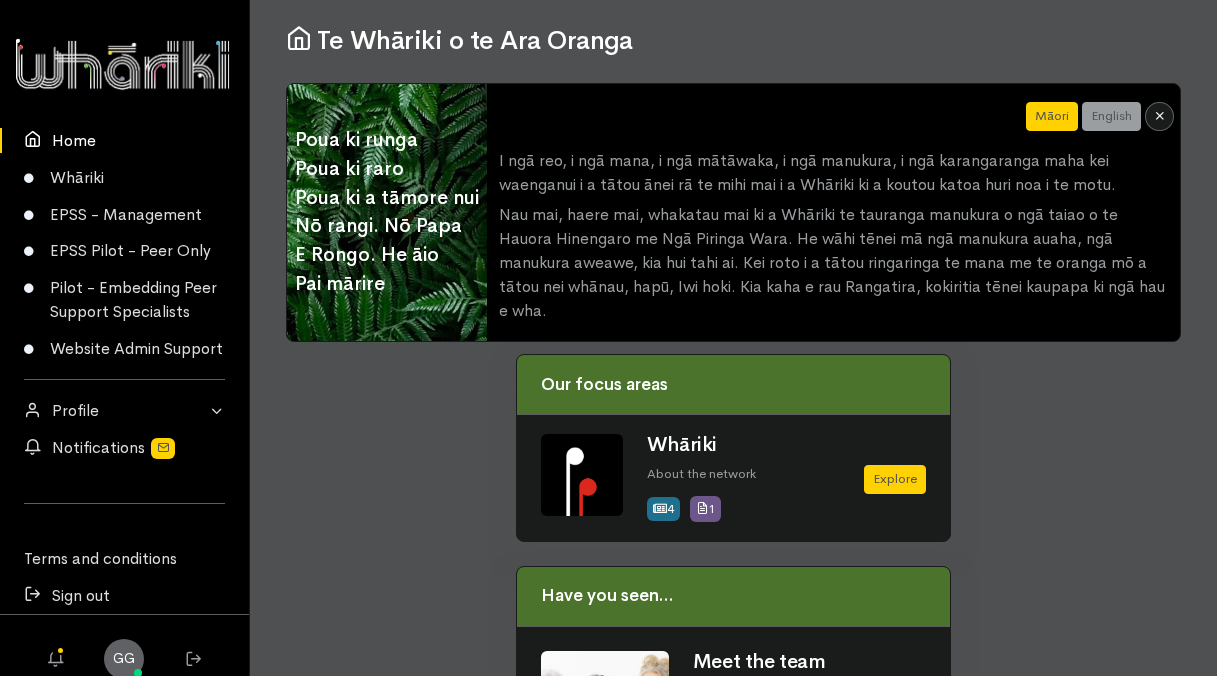scroll, scrollTop: 0, scrollLeft: 0, axis: both 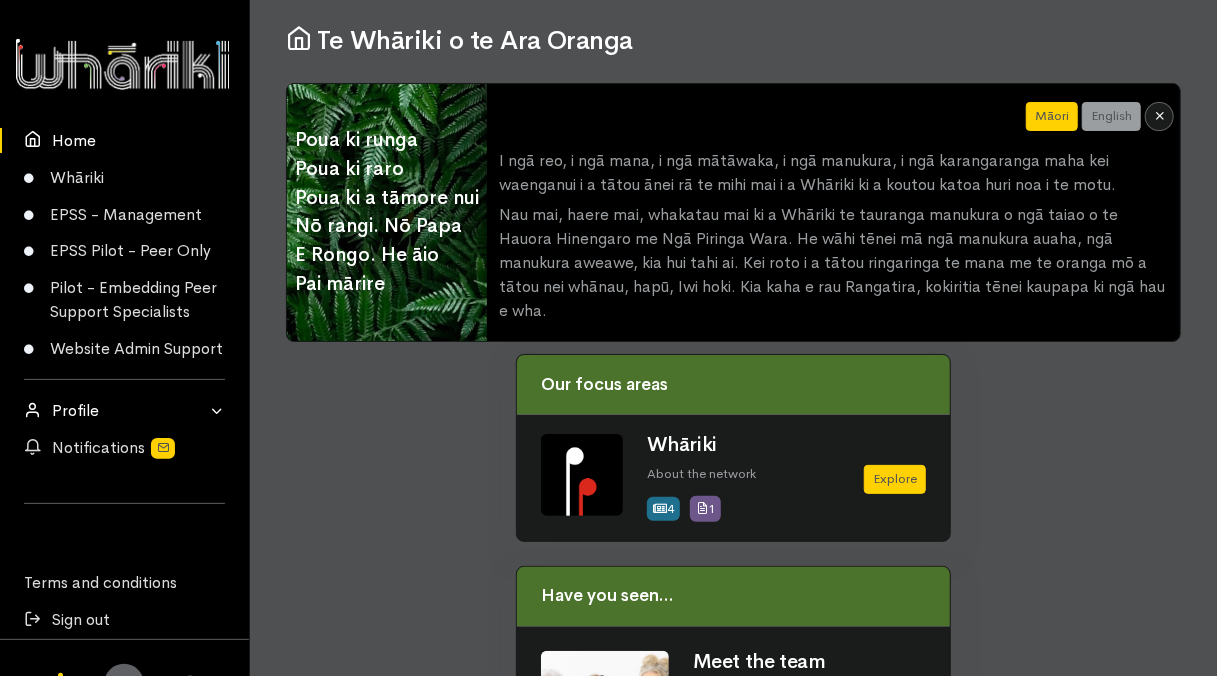 click on "Profile" at bounding box center [124, 410] 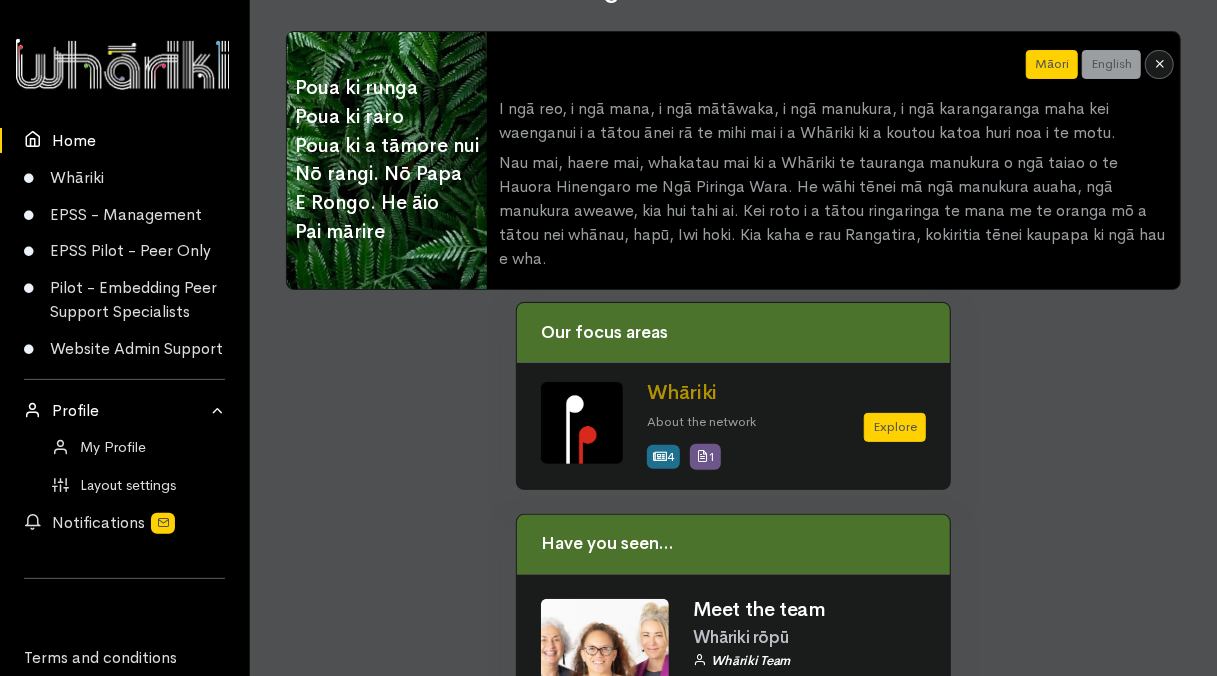 scroll, scrollTop: 0, scrollLeft: 0, axis: both 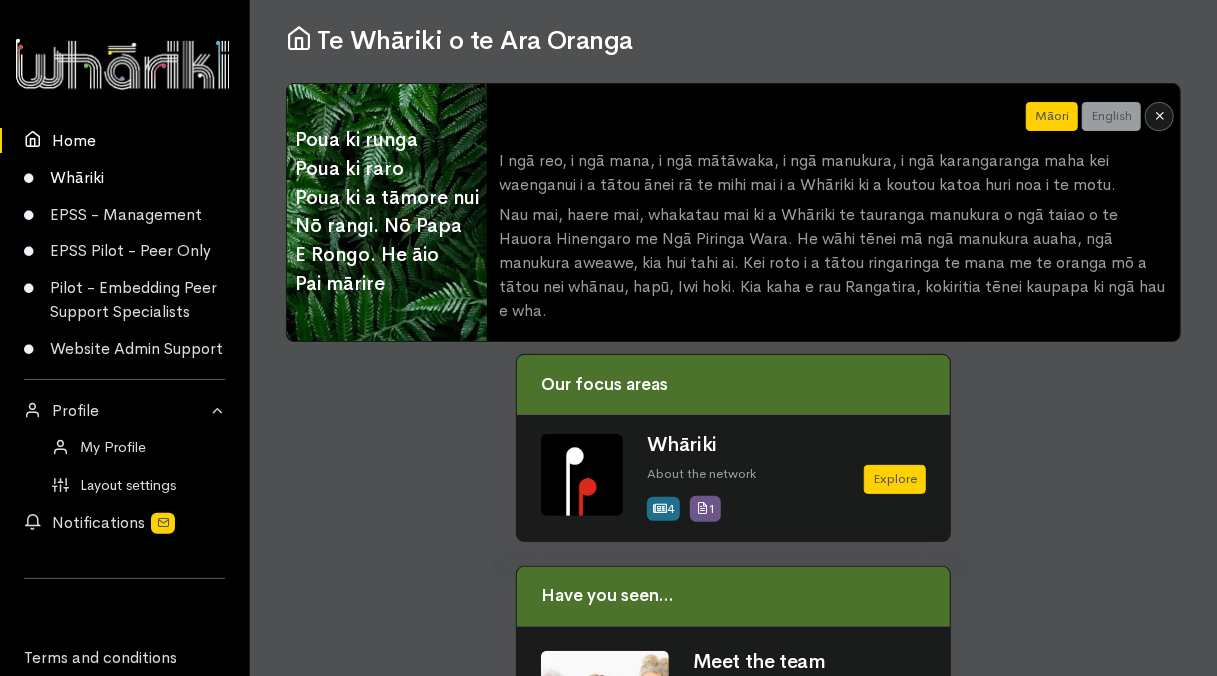 click on "Whāriki" at bounding box center (124, 177) 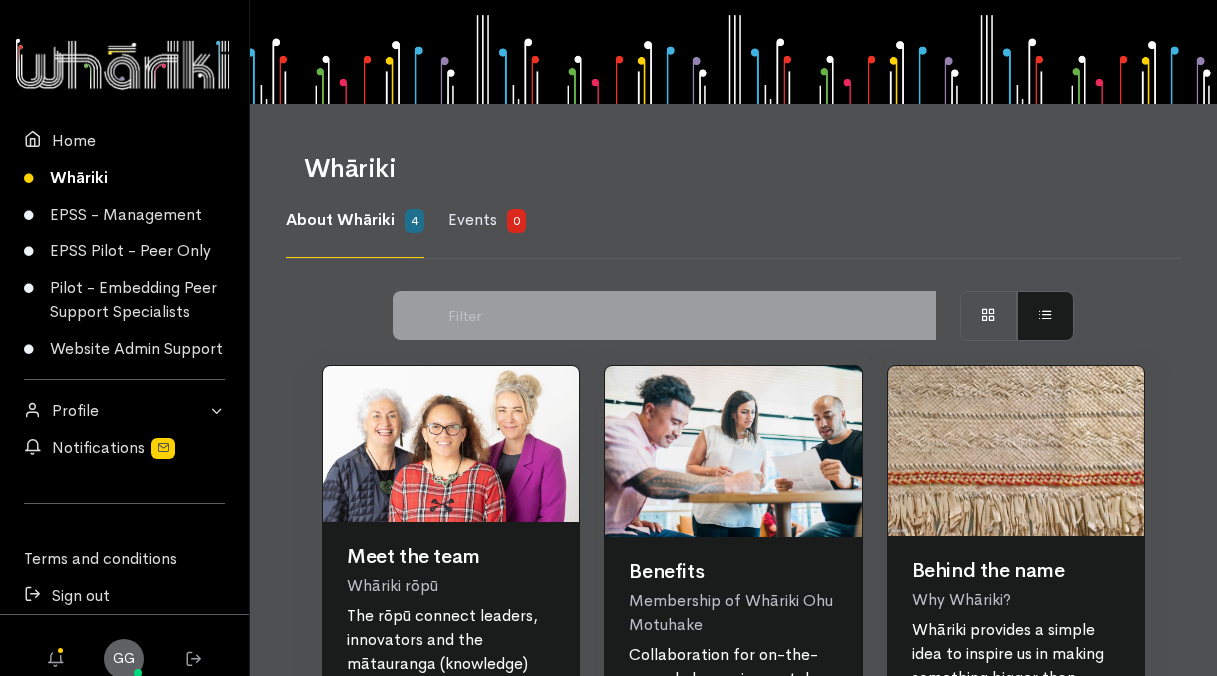 scroll, scrollTop: 0, scrollLeft: 0, axis: both 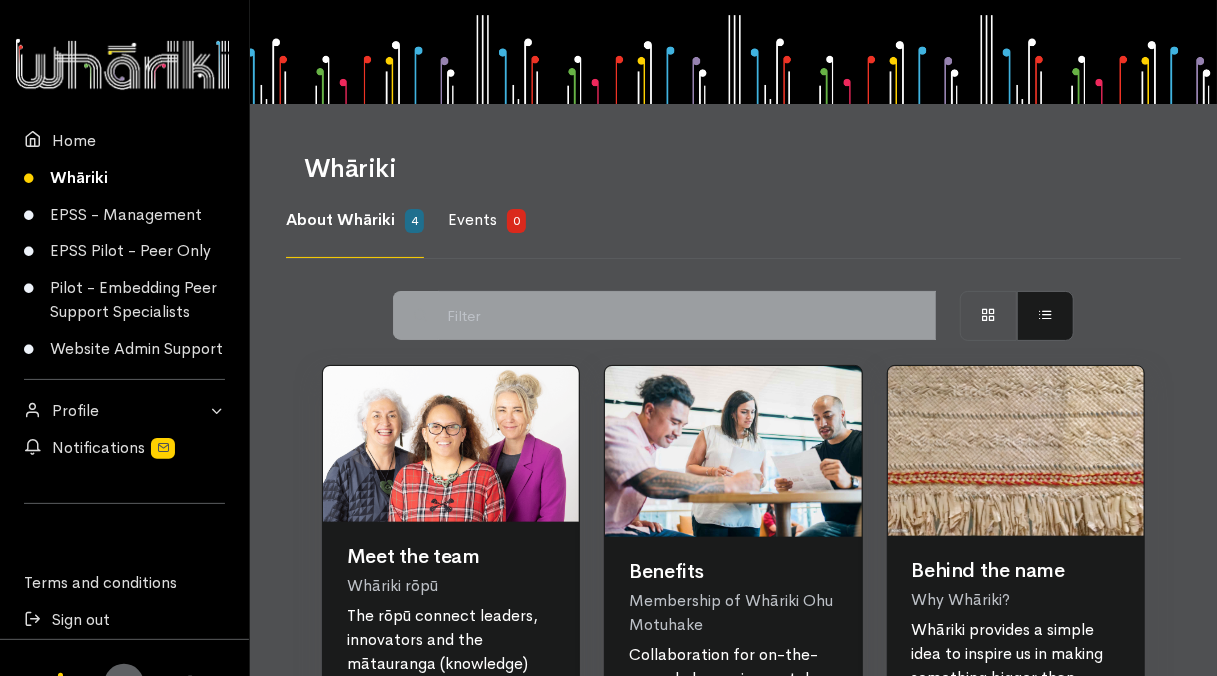 click on "Events" at bounding box center [472, 219] 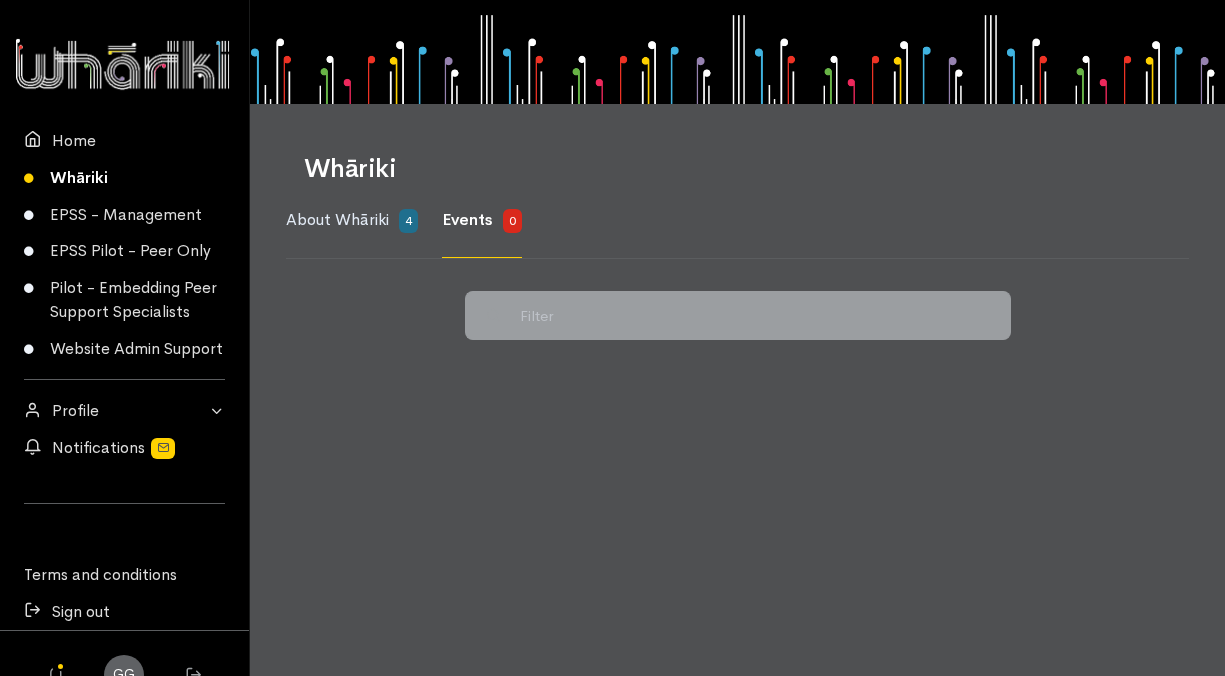 scroll, scrollTop: 0, scrollLeft: 0, axis: both 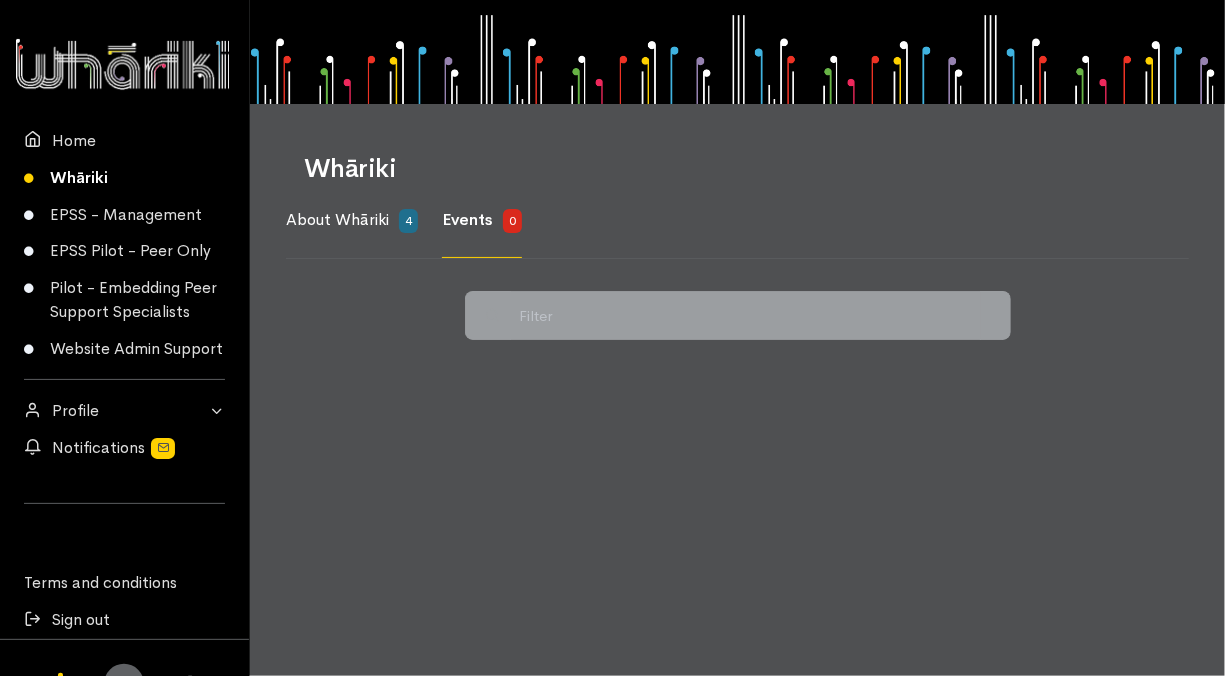 click on "About Whāriki" at bounding box center [337, 219] 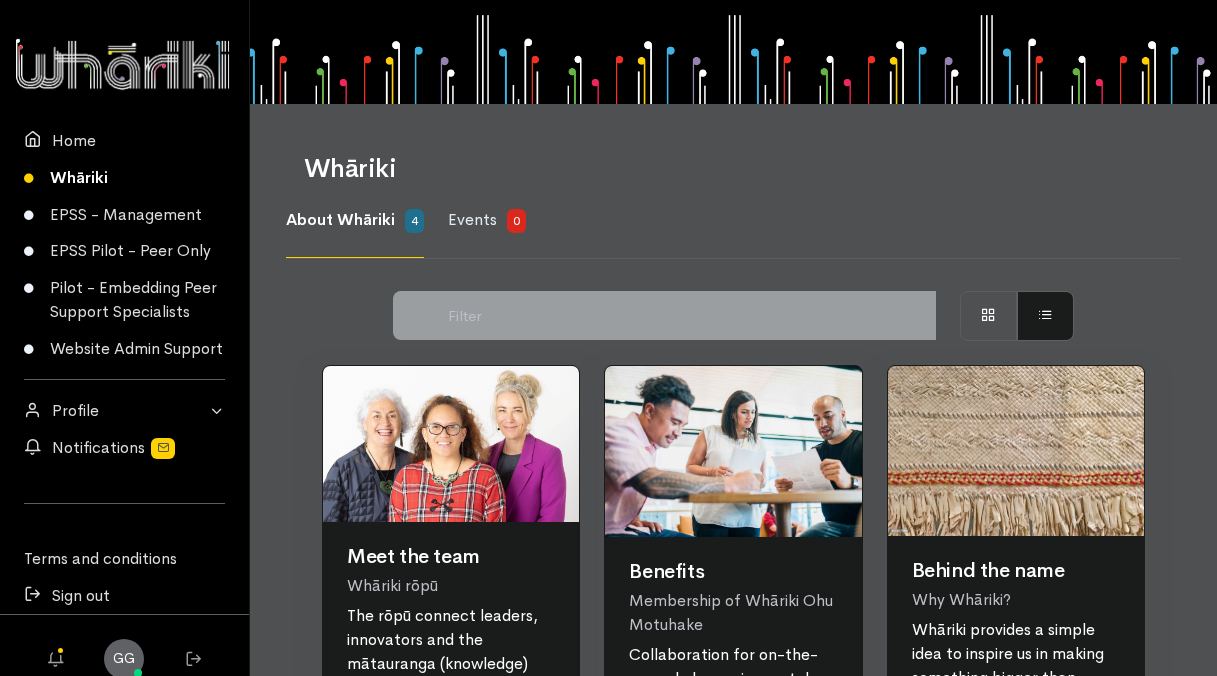 scroll, scrollTop: 0, scrollLeft: 0, axis: both 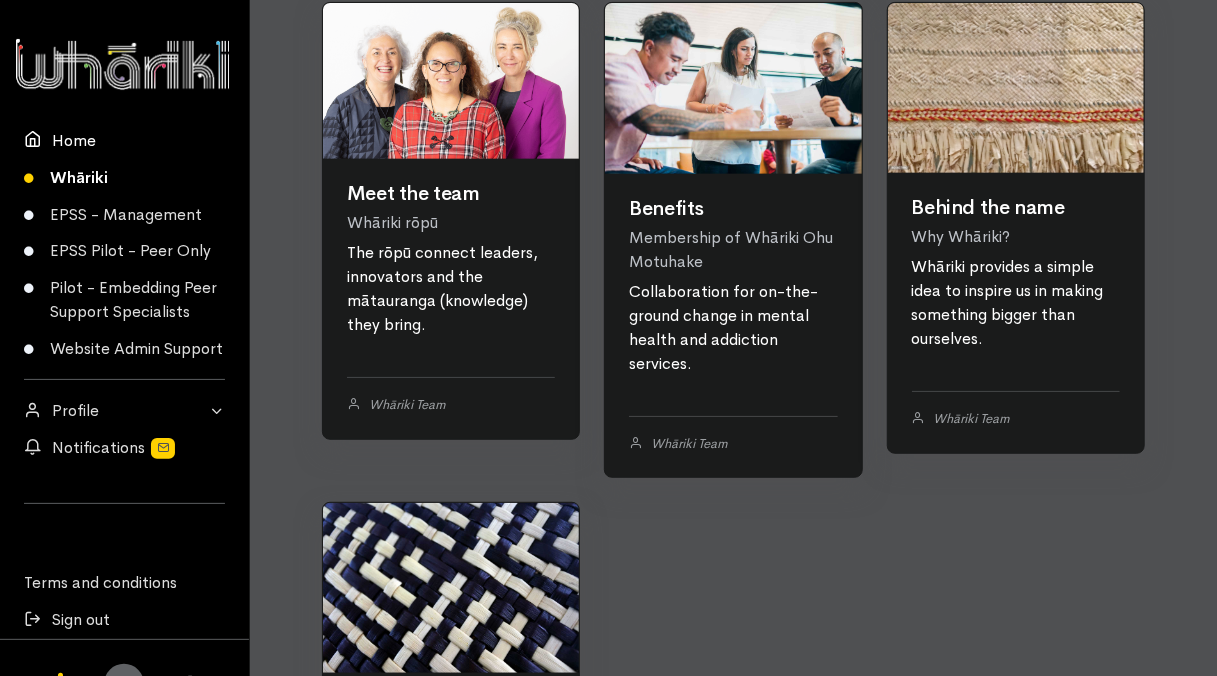click on "Home" at bounding box center [124, 140] 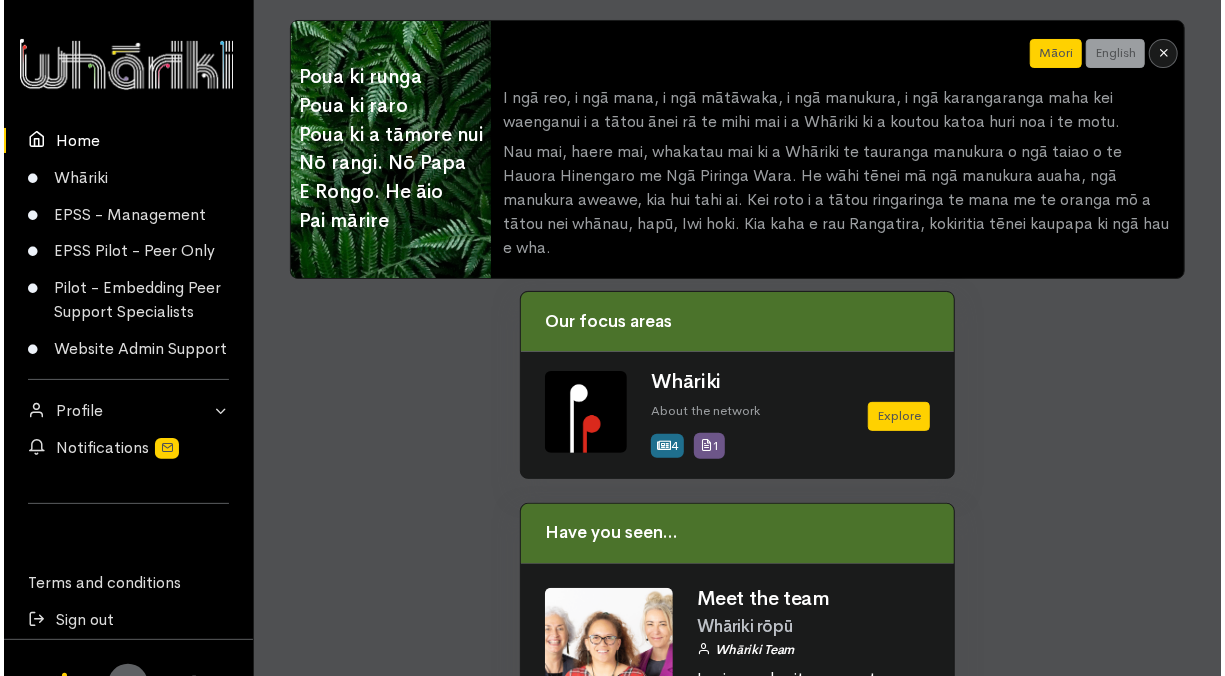 scroll, scrollTop: 0, scrollLeft: 0, axis: both 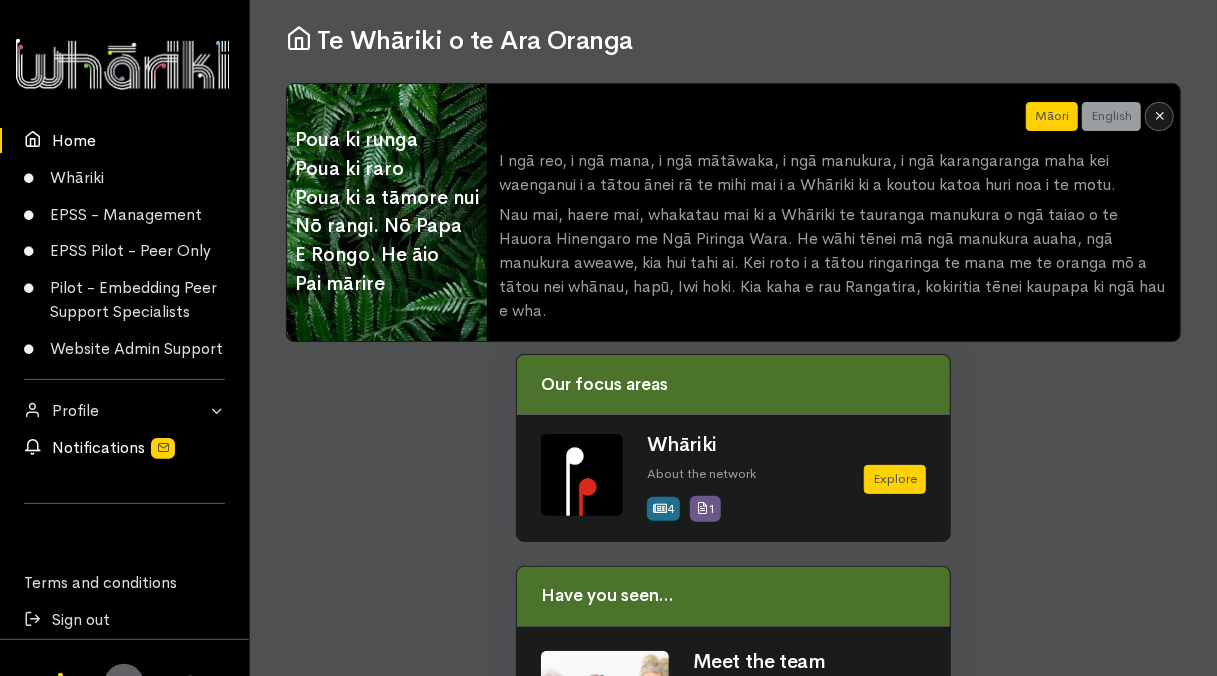 click on "Notifications" at bounding box center (124, 448) 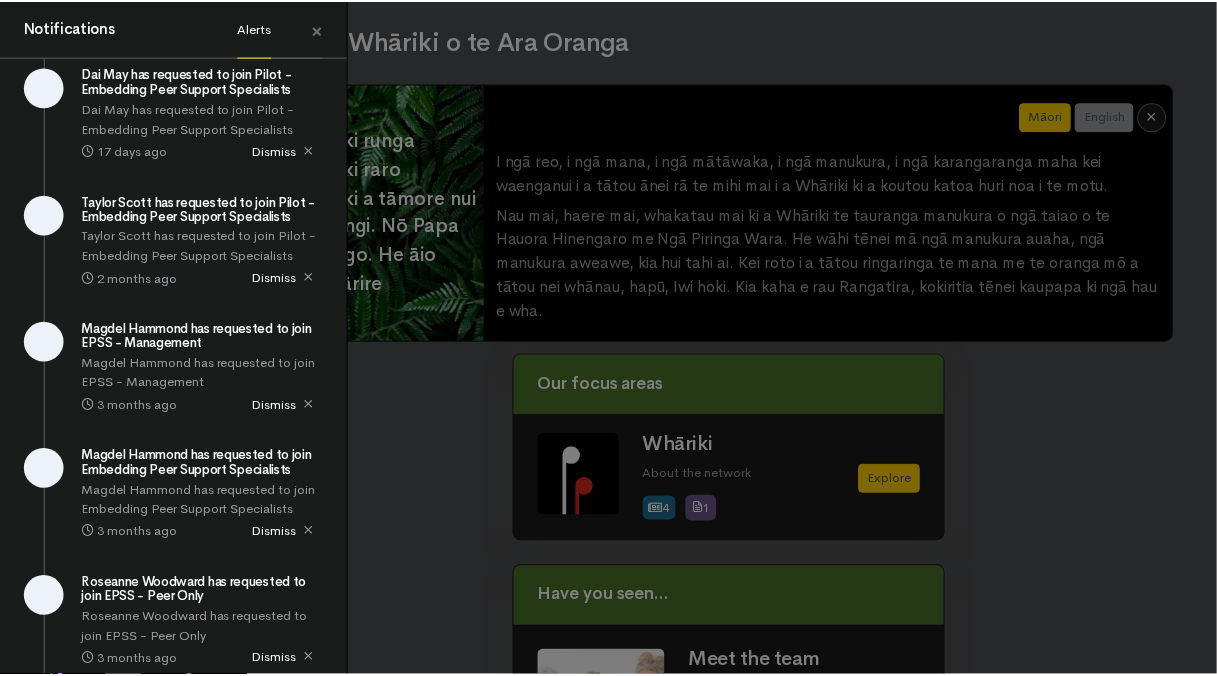 scroll, scrollTop: 966, scrollLeft: 0, axis: vertical 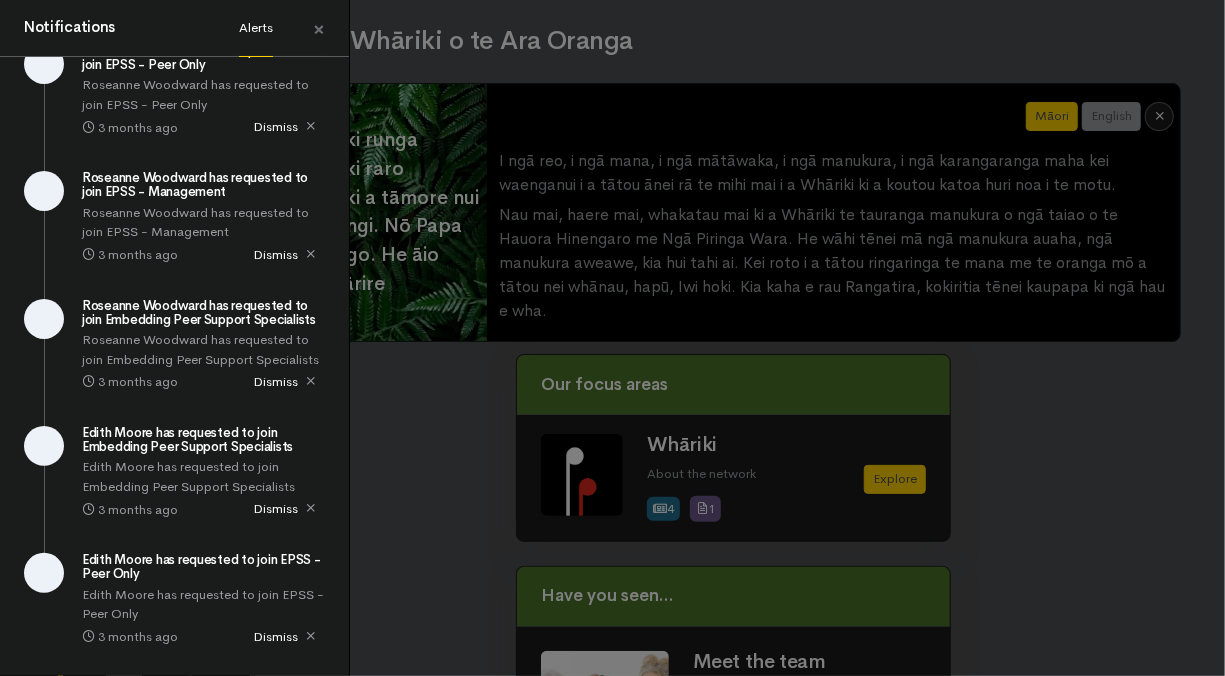 click on "Notifications
Alerts
×
[FIRST] [LAST] has requested to join EPSS Pilot - Peer Only" at bounding box center (612, 338) 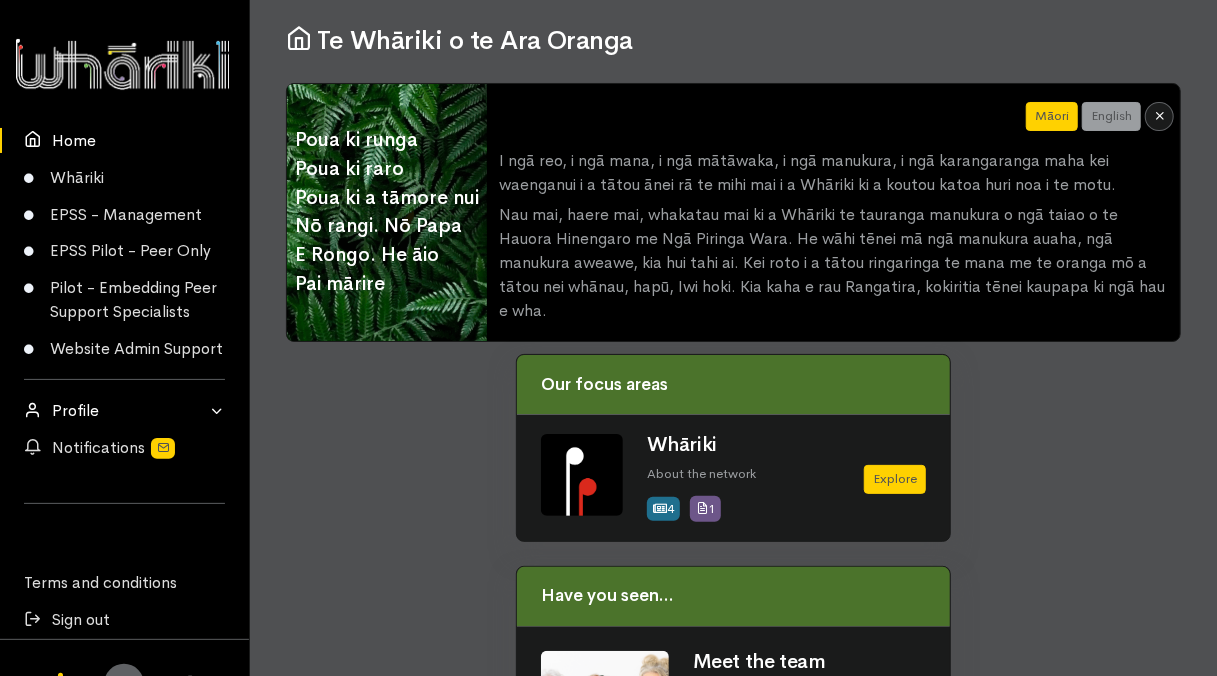 click on "Profile" at bounding box center (124, 410) 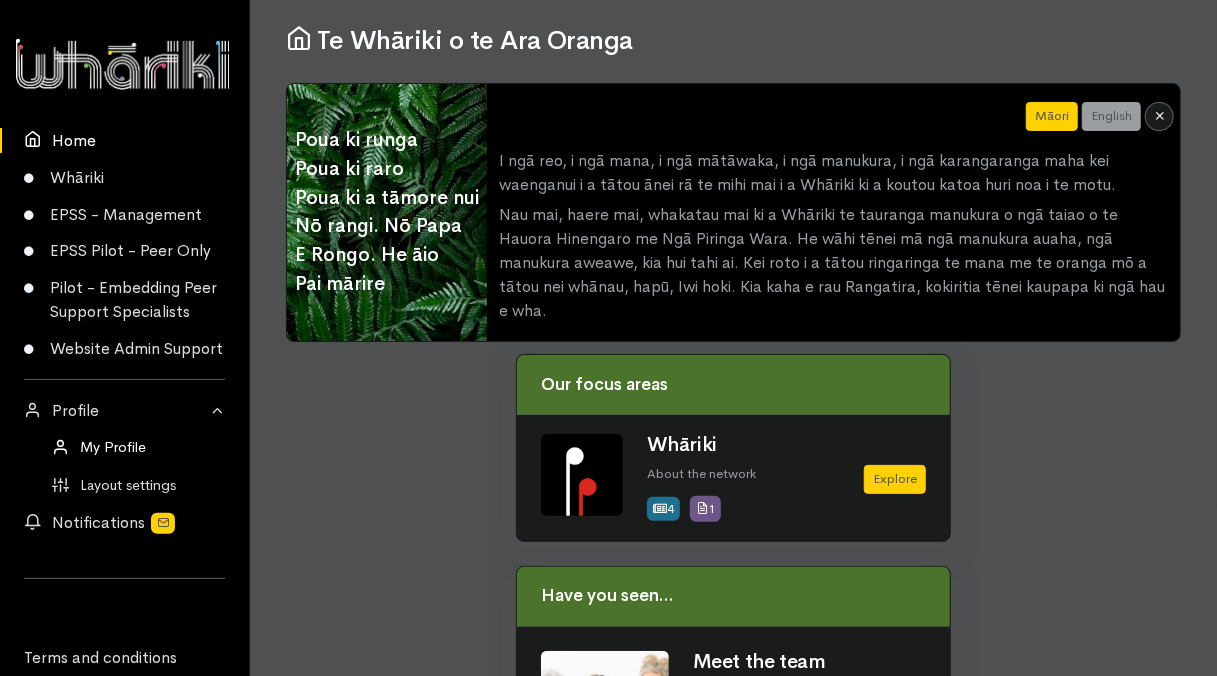 click on "My Profile" at bounding box center [124, 448] 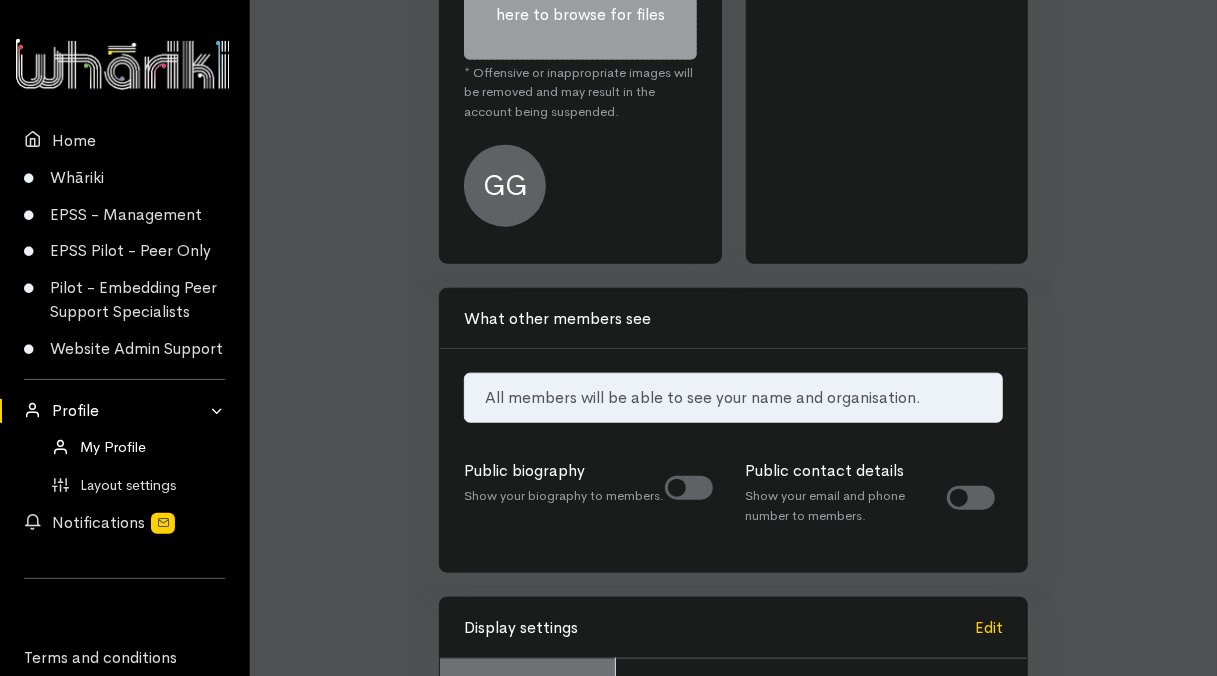 scroll, scrollTop: 985, scrollLeft: 0, axis: vertical 